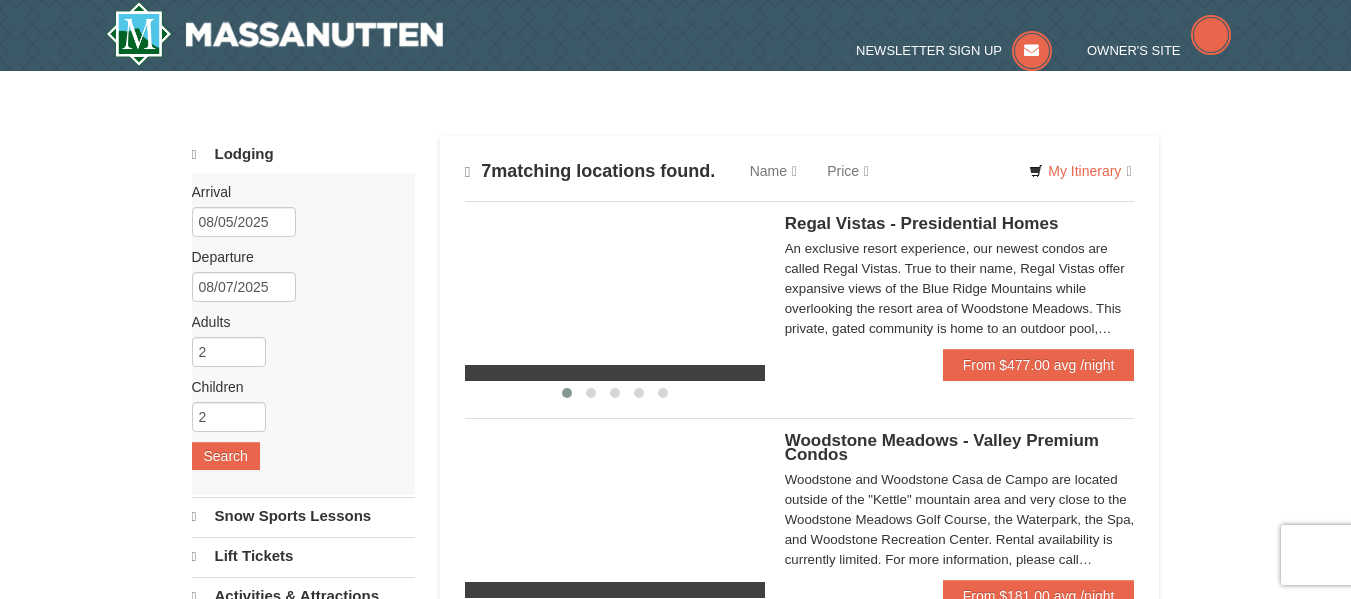 scroll, scrollTop: 0, scrollLeft: 0, axis: both 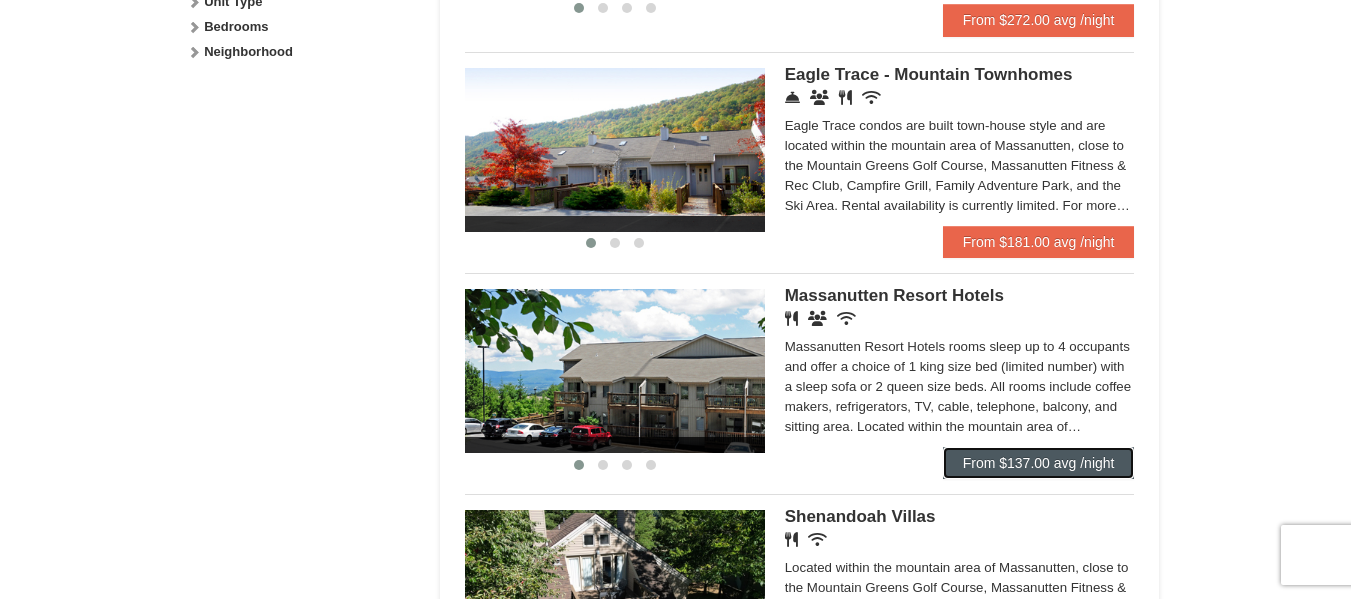 click on "From $137.00 avg /night" at bounding box center [1039, 463] 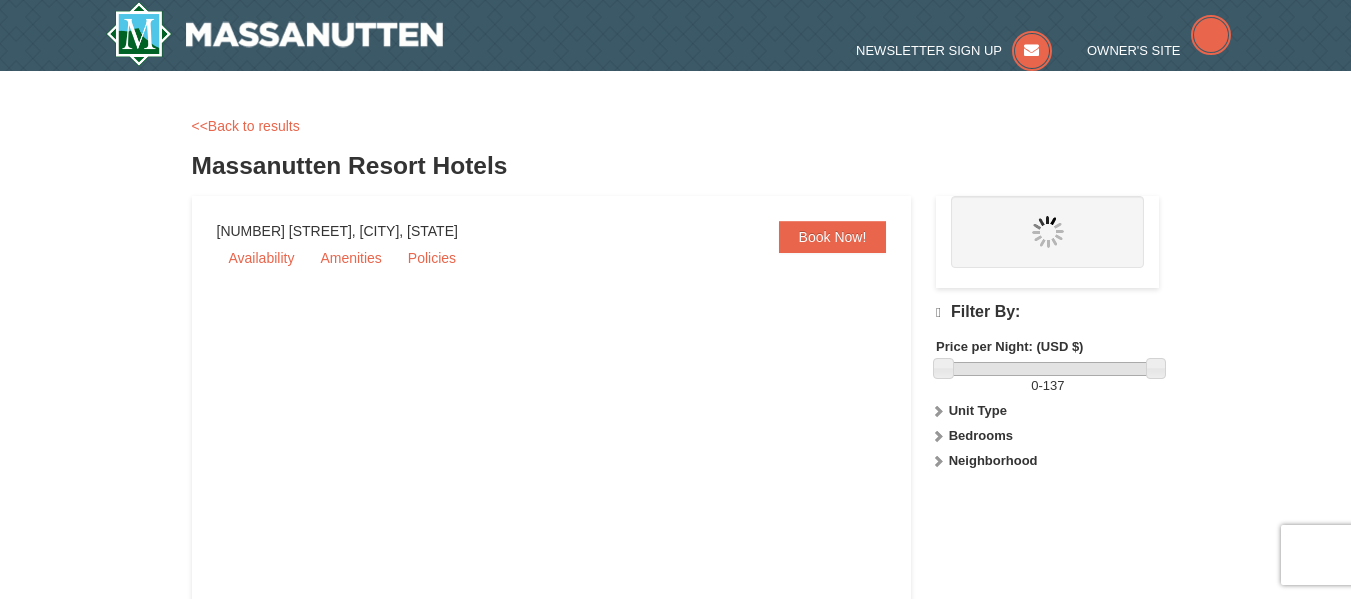 scroll, scrollTop: 0, scrollLeft: 0, axis: both 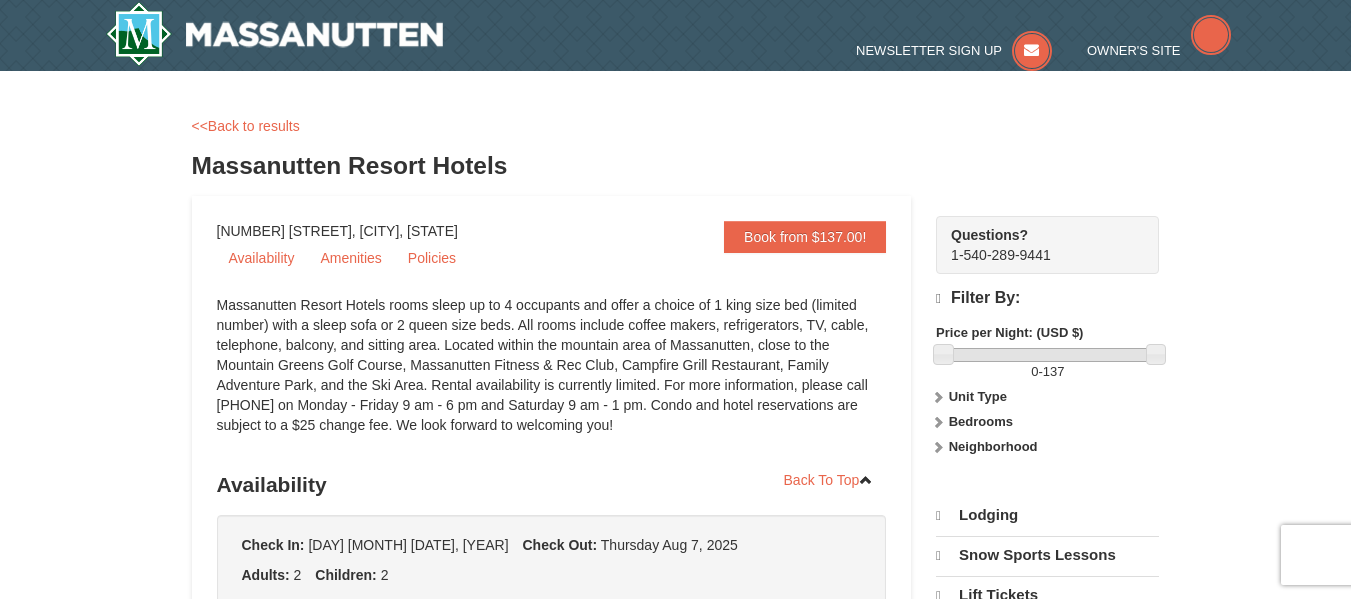 select on "8" 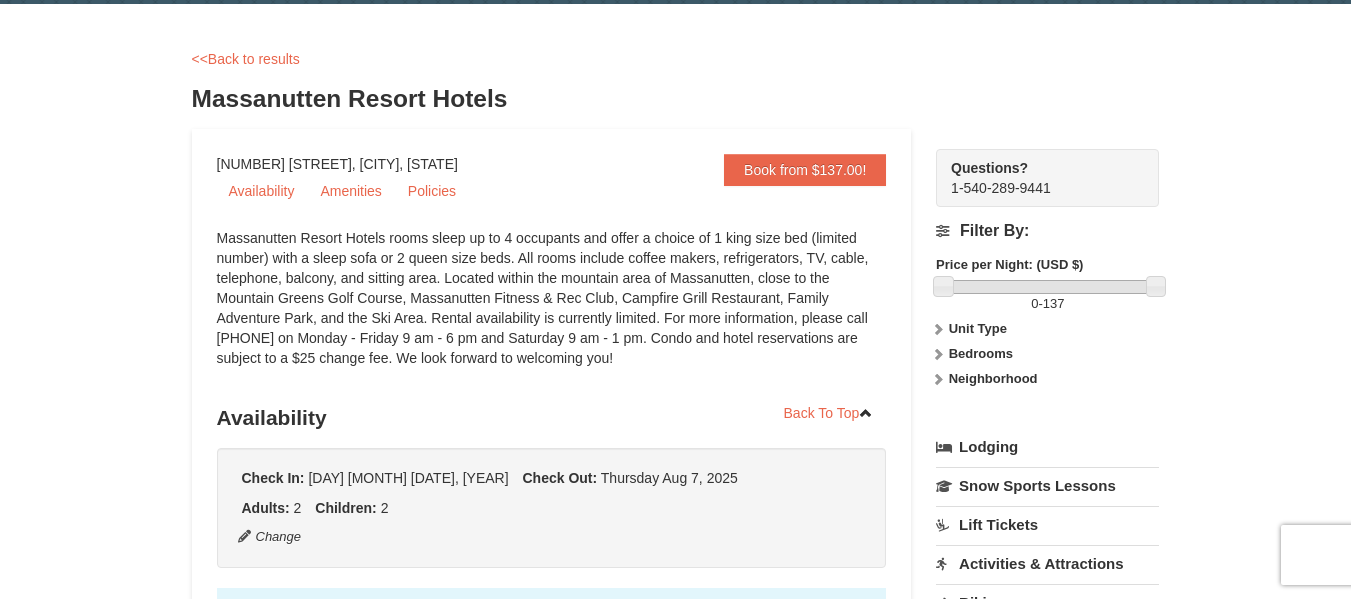 scroll, scrollTop: 108, scrollLeft: 0, axis: vertical 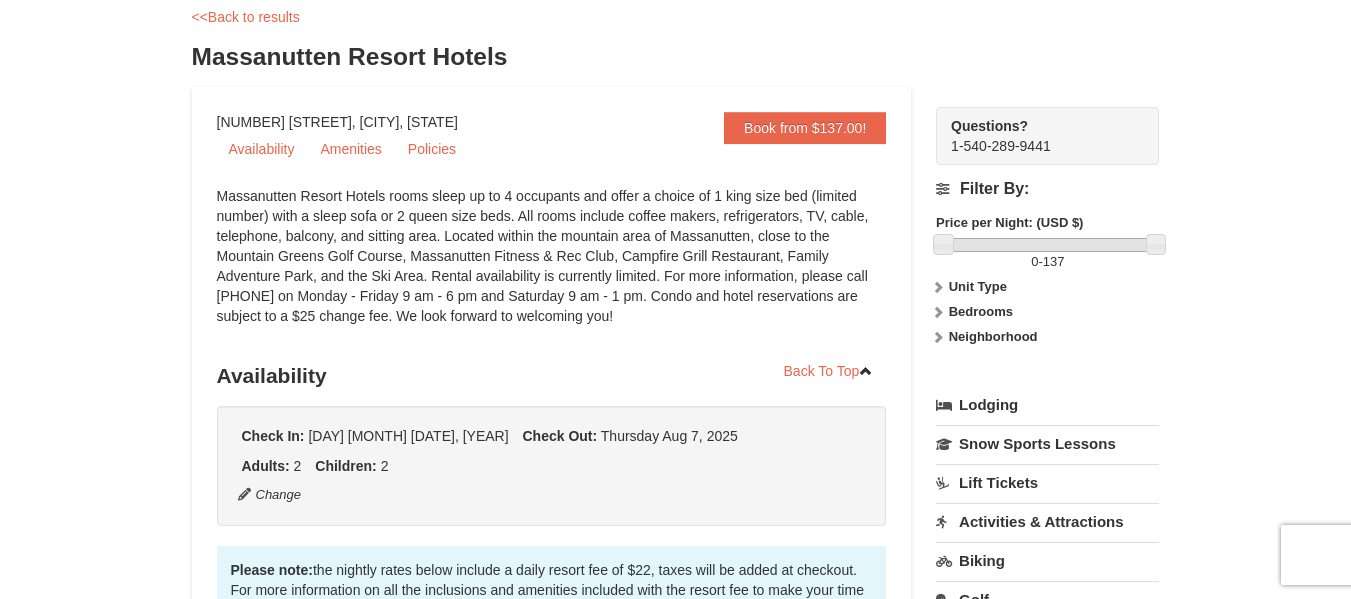 click on "Bedrooms" at bounding box center [981, 311] 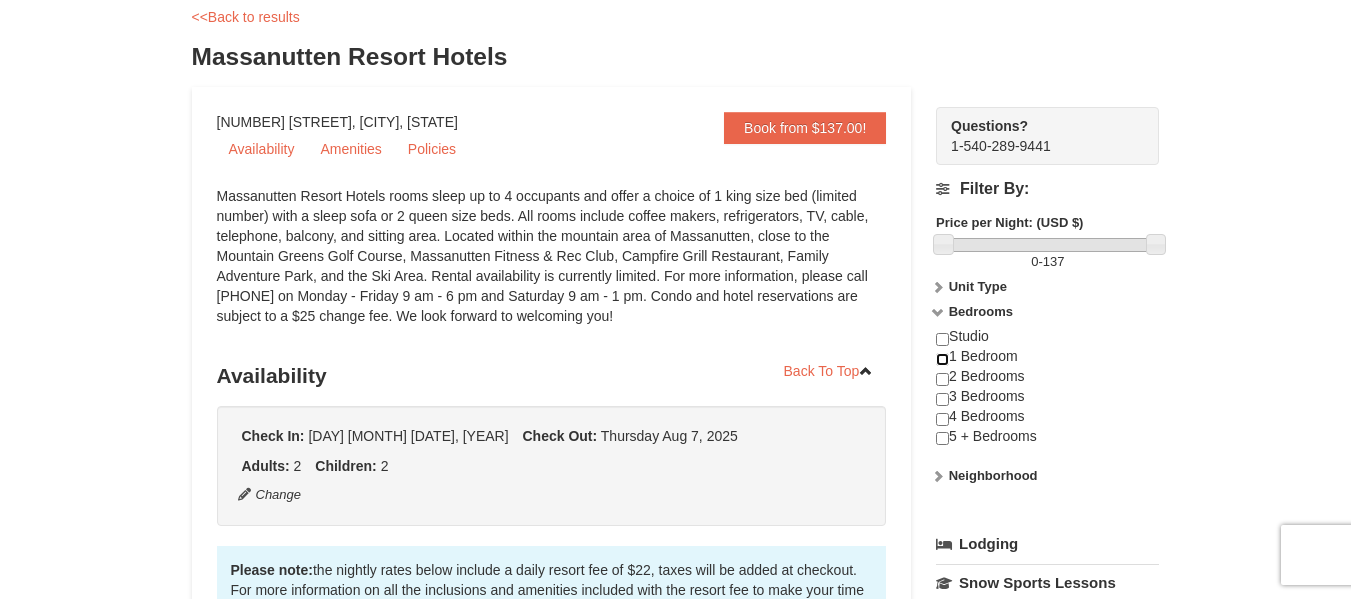 click at bounding box center [942, 359] 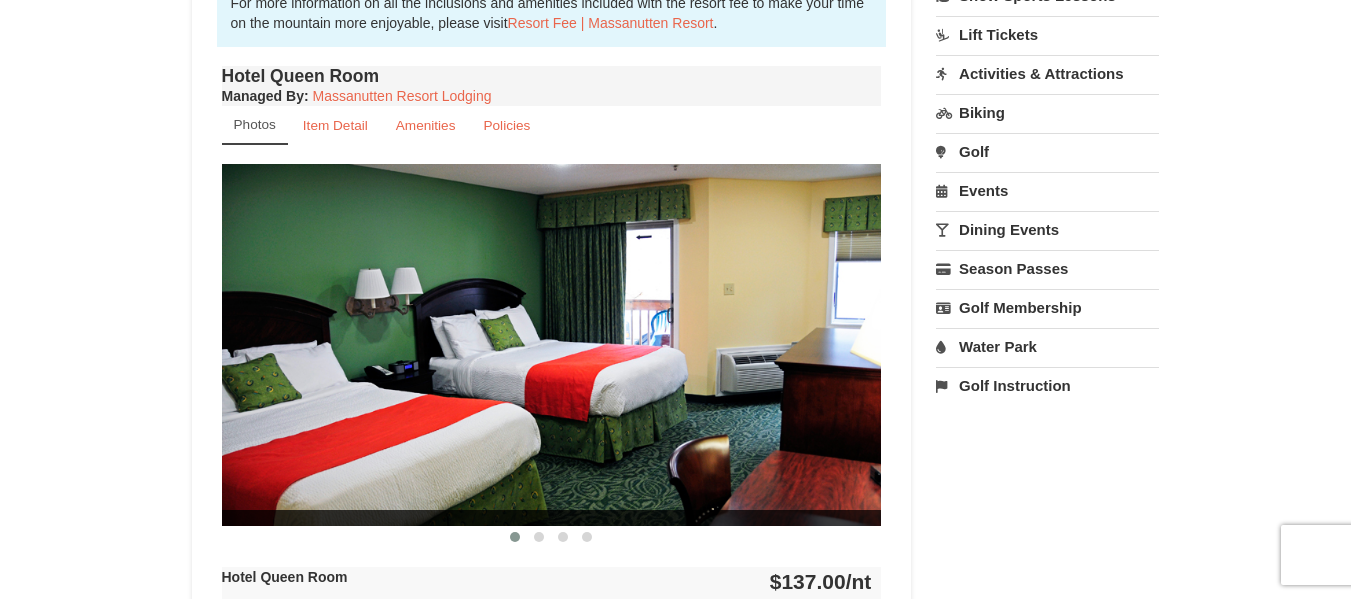 scroll, scrollTop: 554, scrollLeft: 0, axis: vertical 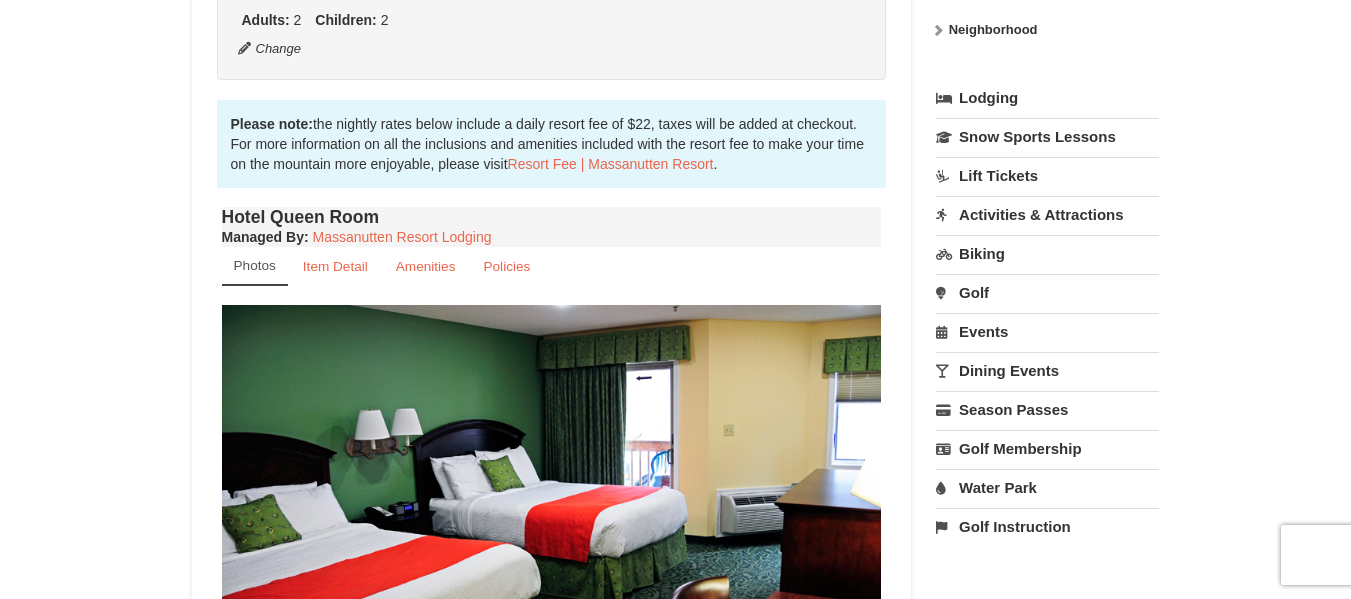 click on "Water Park" at bounding box center [1047, 487] 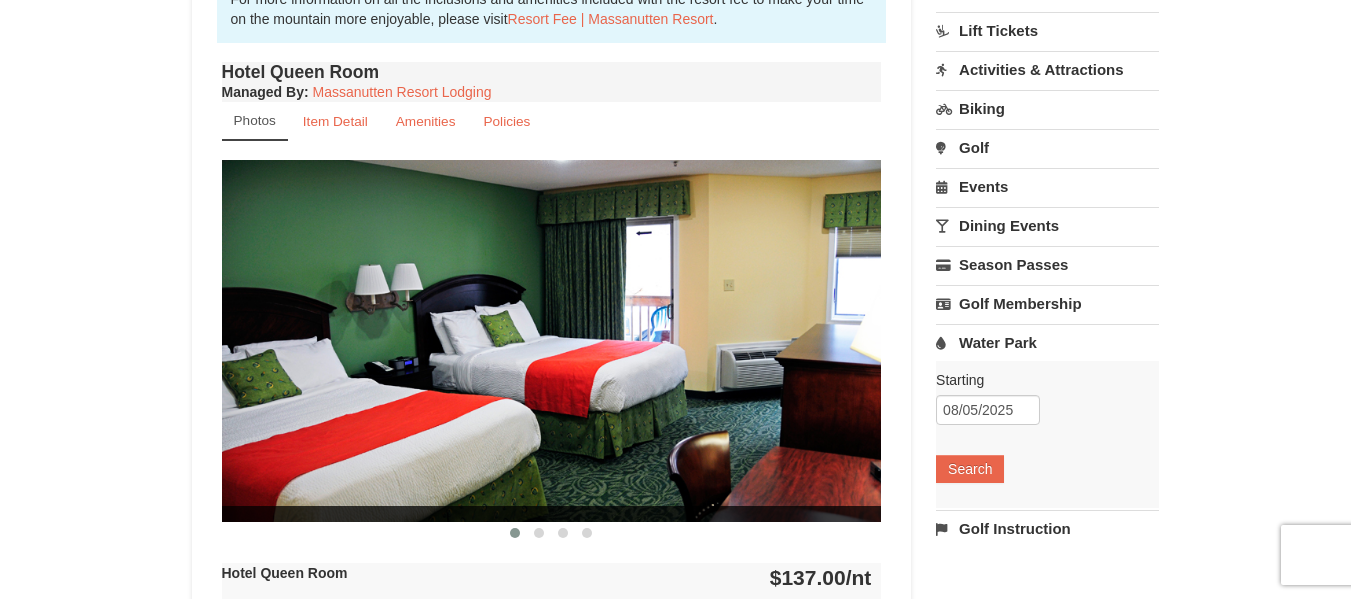 scroll, scrollTop: 716, scrollLeft: 0, axis: vertical 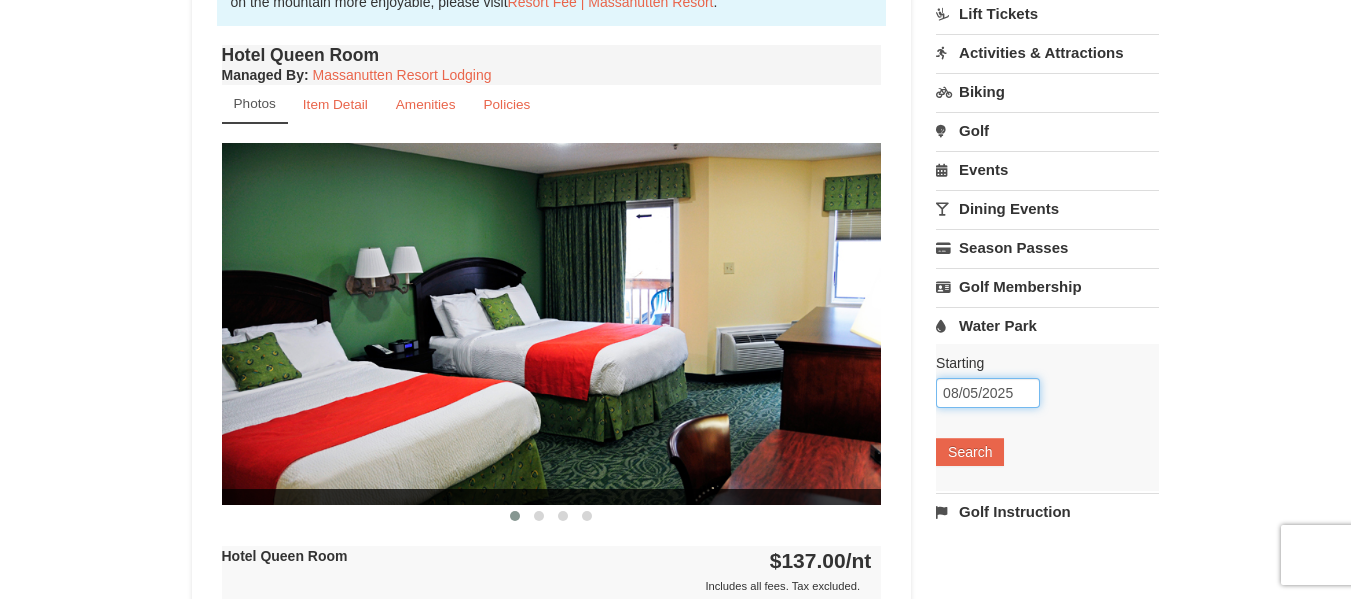 click on "08/05/2025" at bounding box center [988, 393] 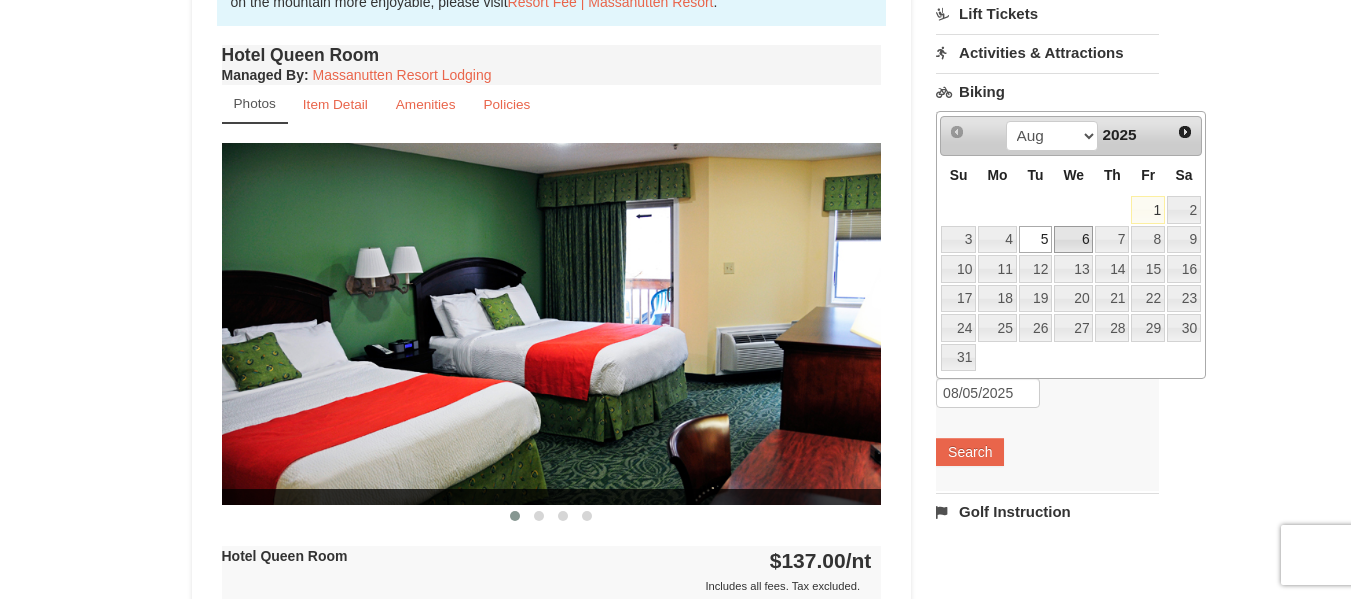 click on "6" at bounding box center [1073, 240] 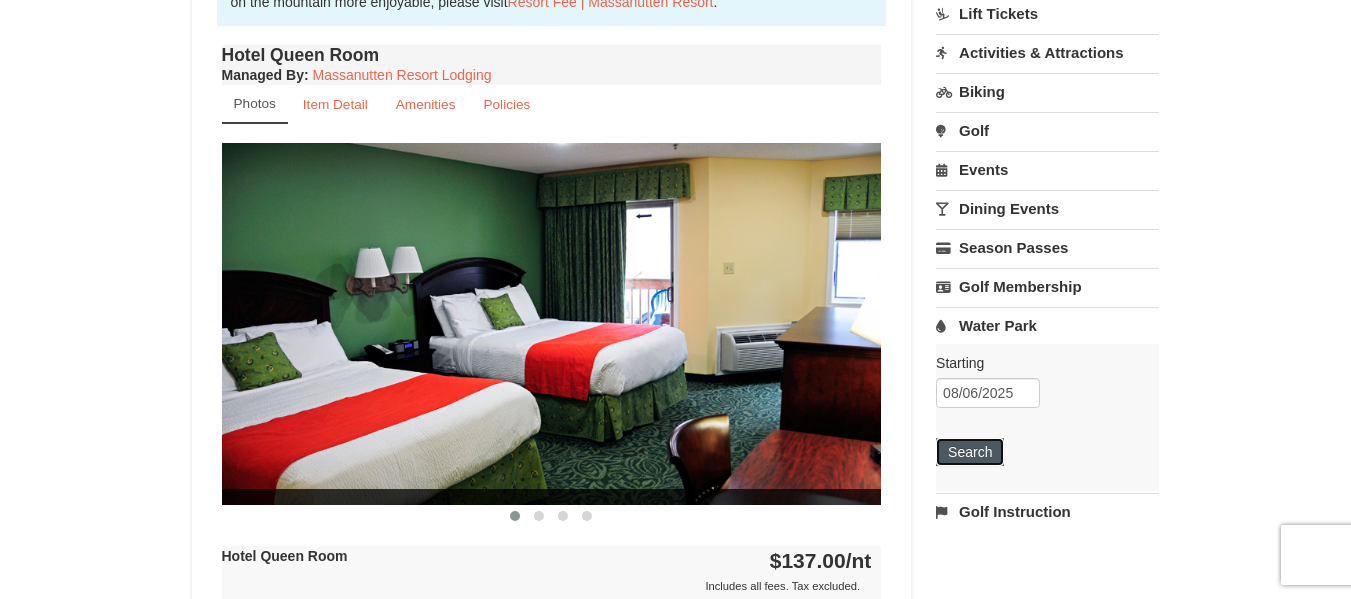 click on "Search" at bounding box center [970, 452] 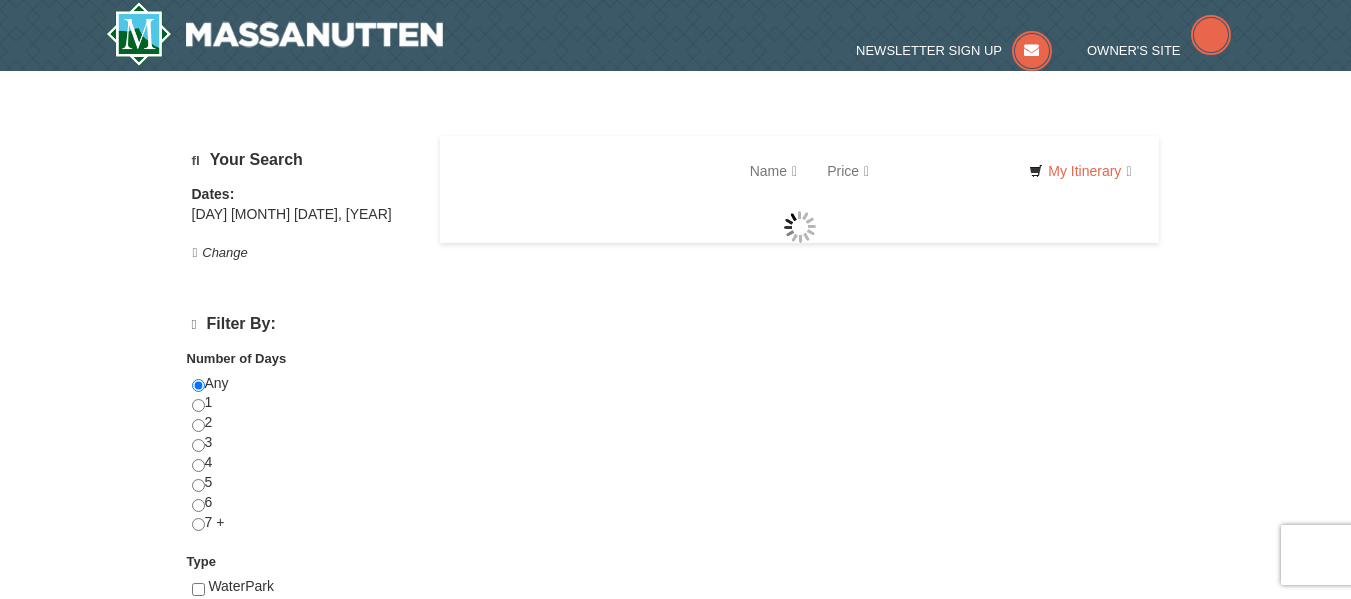 scroll, scrollTop: 0, scrollLeft: 0, axis: both 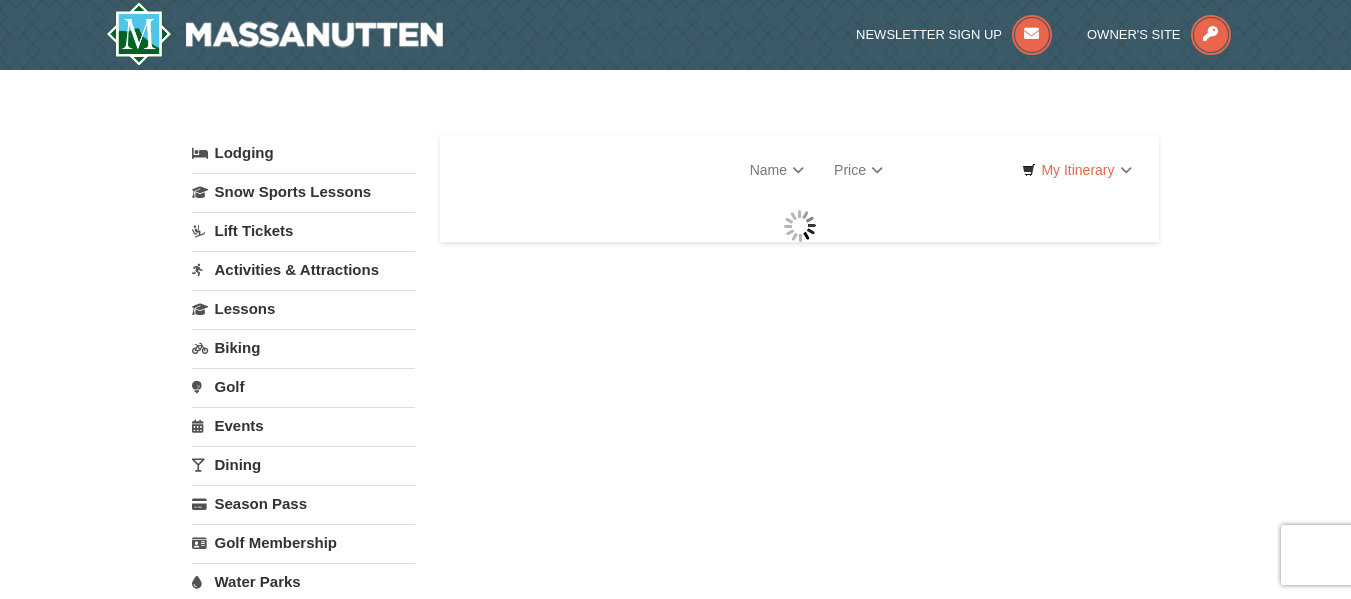 select on "8" 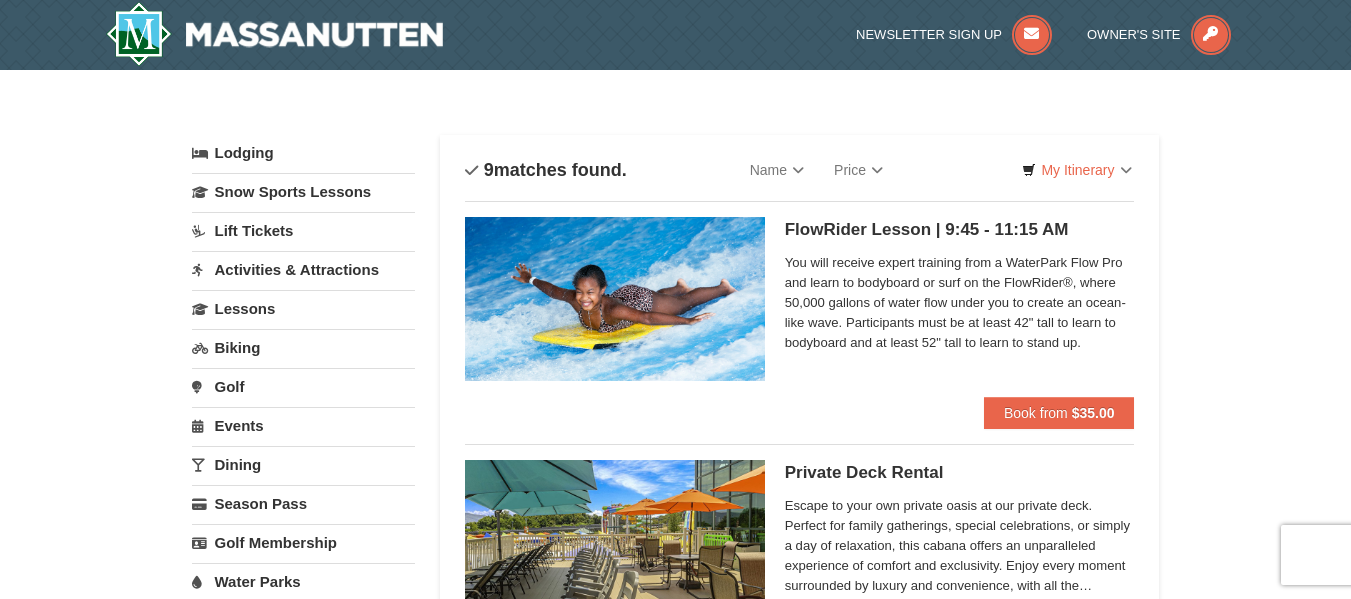 select on "8" 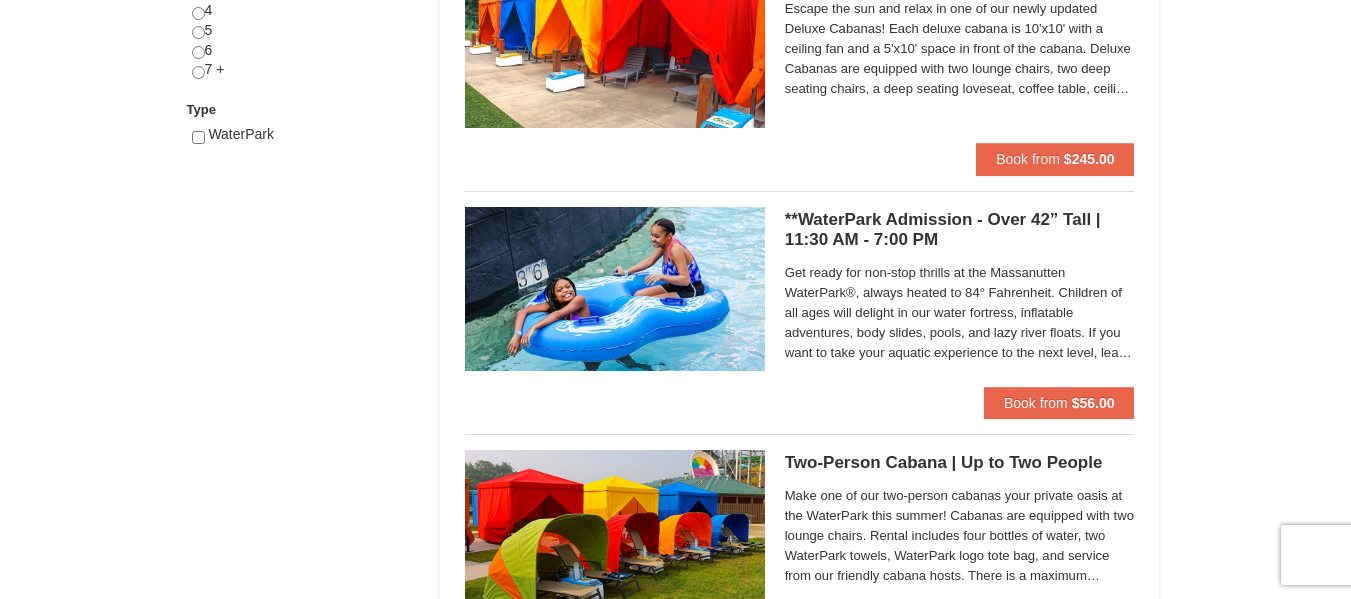 scroll, scrollTop: 988, scrollLeft: 0, axis: vertical 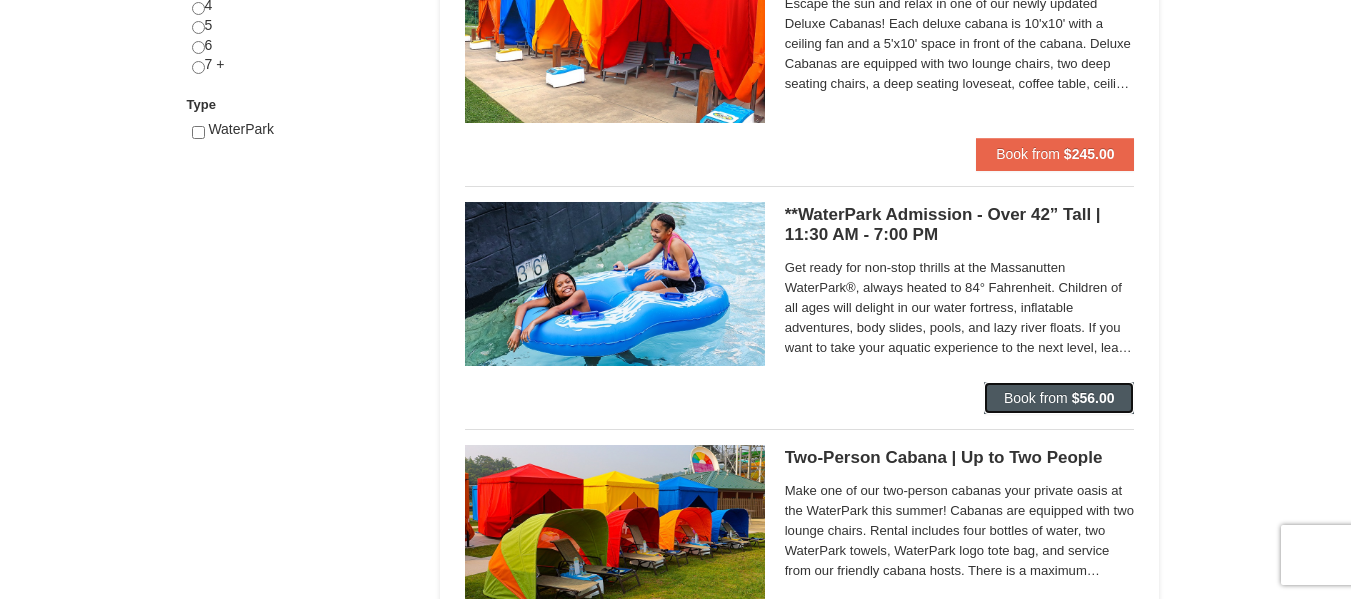 click on "Book from" at bounding box center [1036, 398] 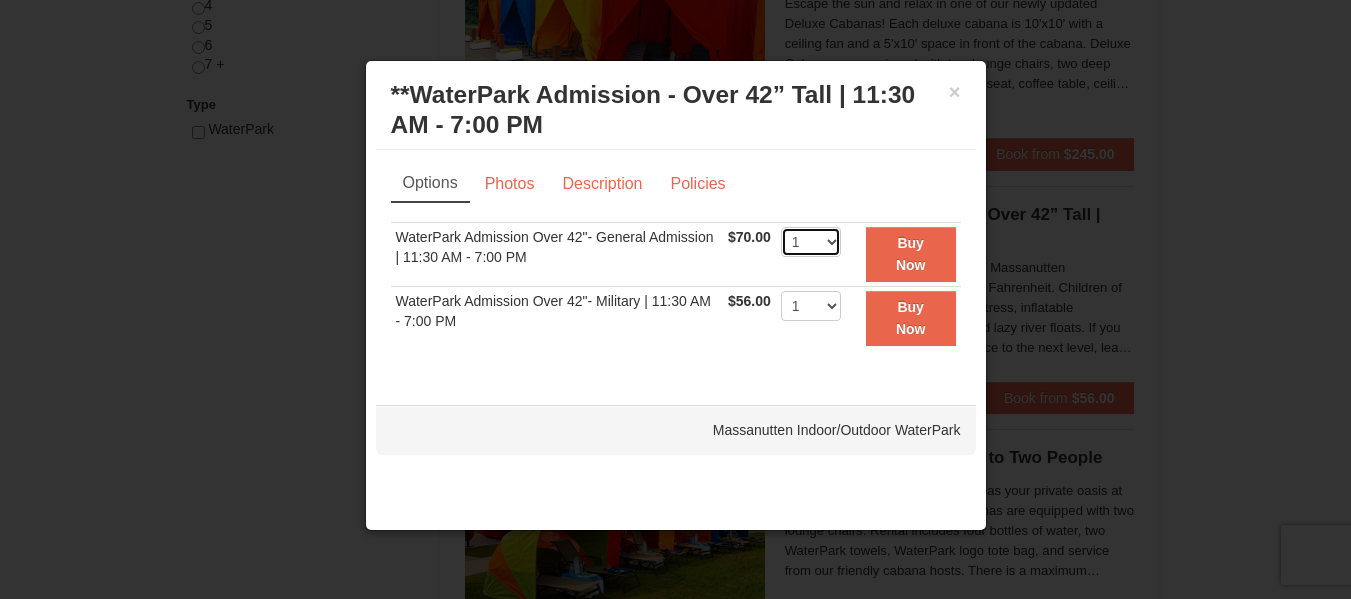 click on "1
2
3
4
5
6
7
8
9
10
11
12
13
14
15
16
17
18
19
20
21 22" at bounding box center (811, 242) 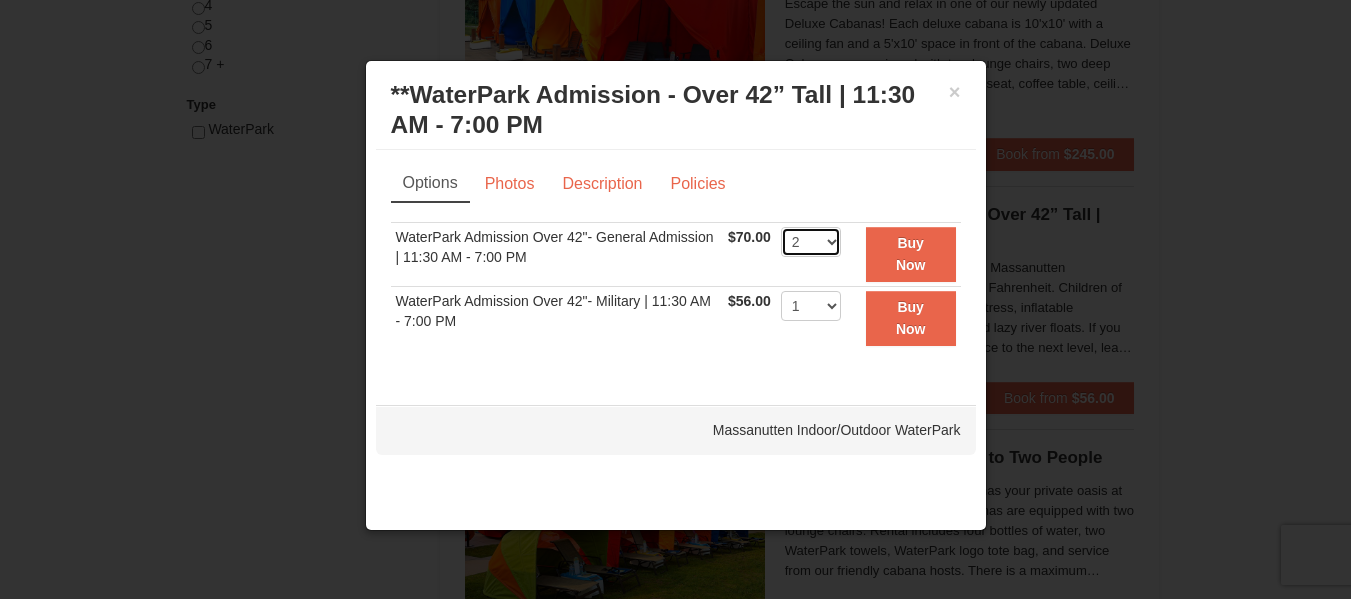 click on "1
2
3
4
5
6
7
8
9
10
11
12
13
14
15
16
17
18
19
20
21 22" at bounding box center (811, 242) 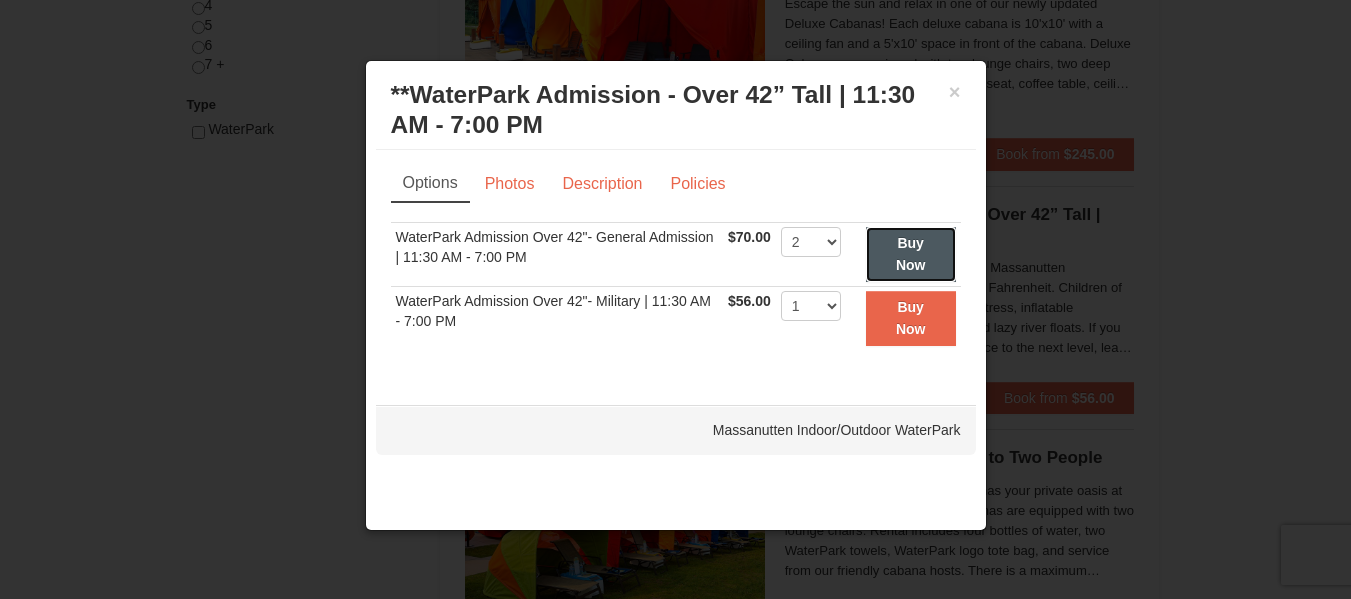 click on "Buy Now" at bounding box center (911, 254) 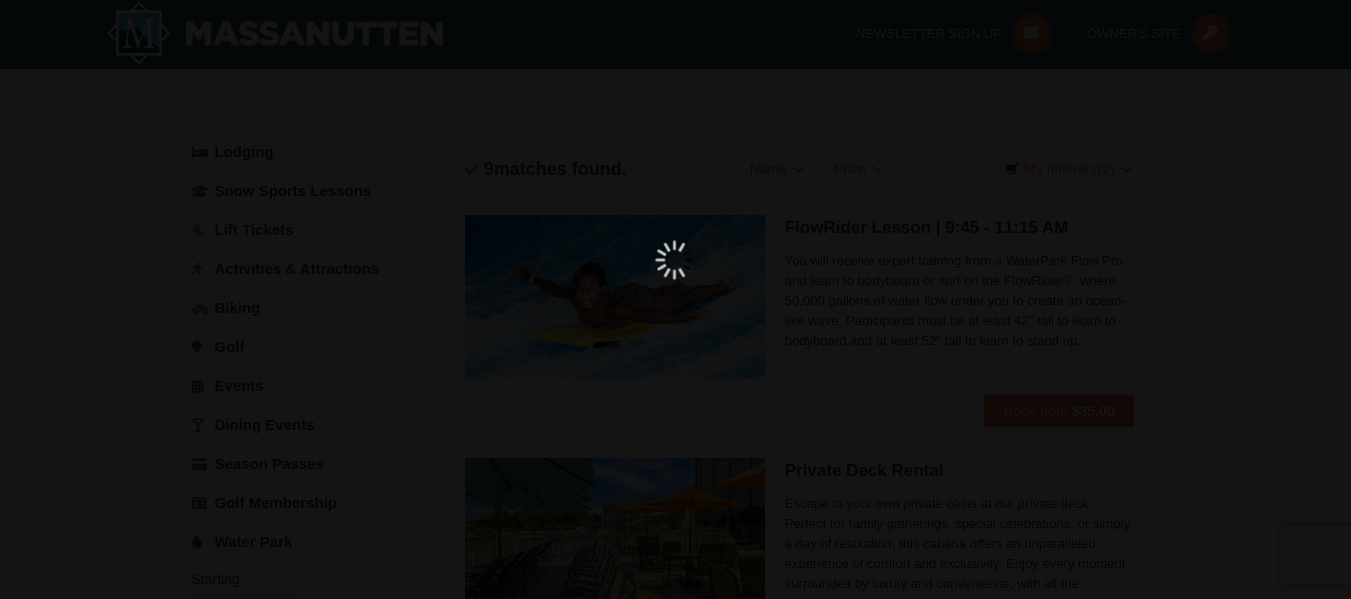 scroll, scrollTop: 6, scrollLeft: 0, axis: vertical 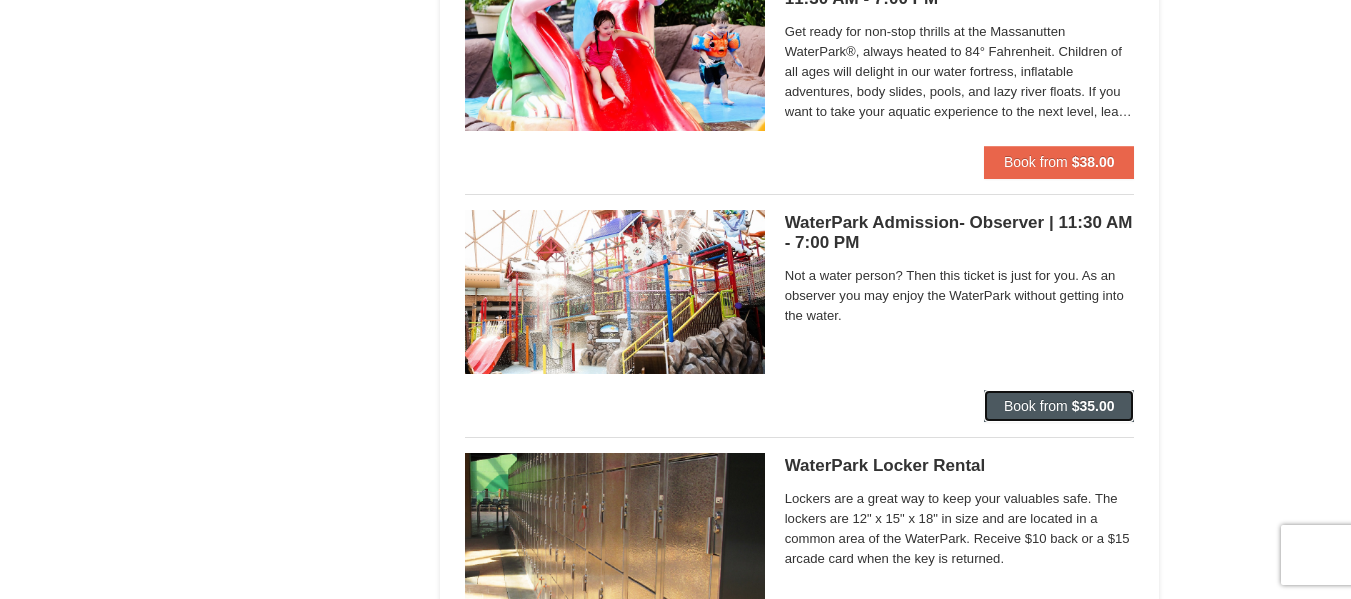 click on "Book from" at bounding box center [1036, 406] 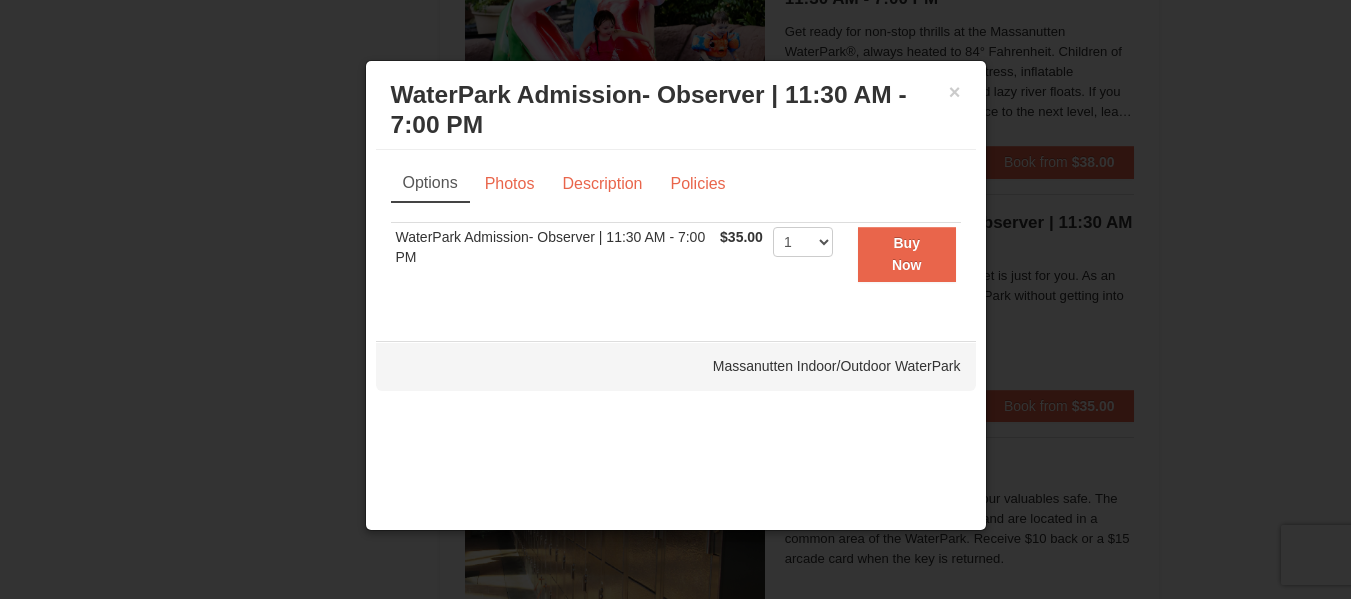click at bounding box center [675, 299] 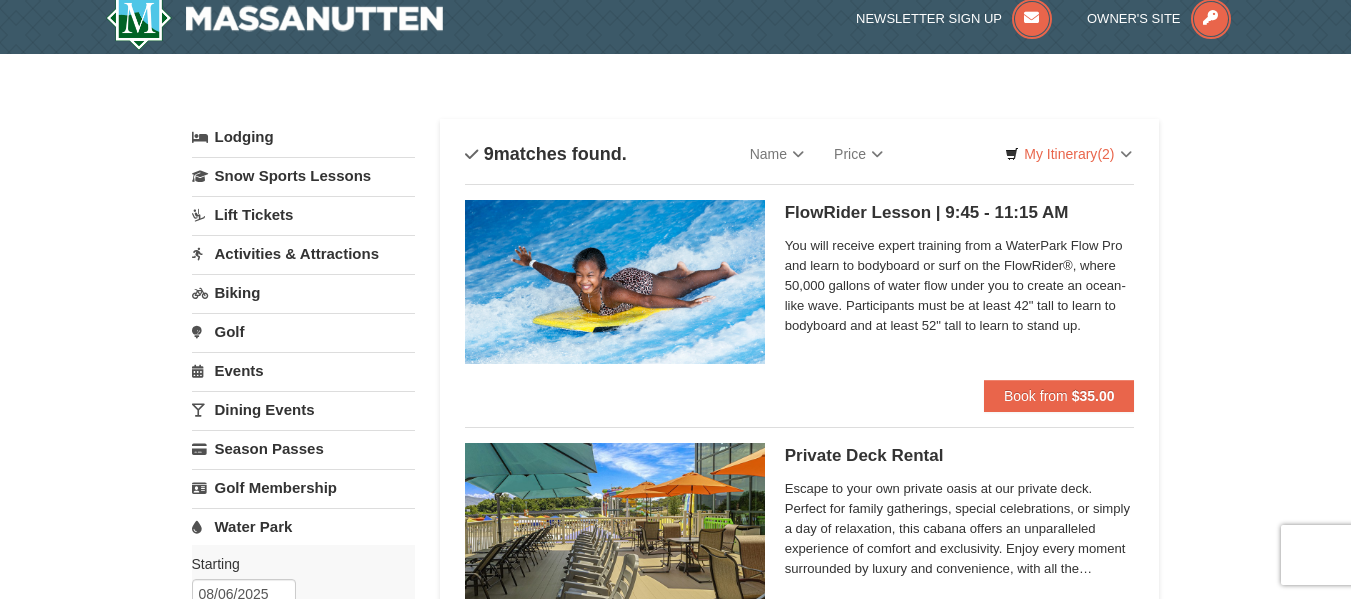 scroll, scrollTop: 0, scrollLeft: 0, axis: both 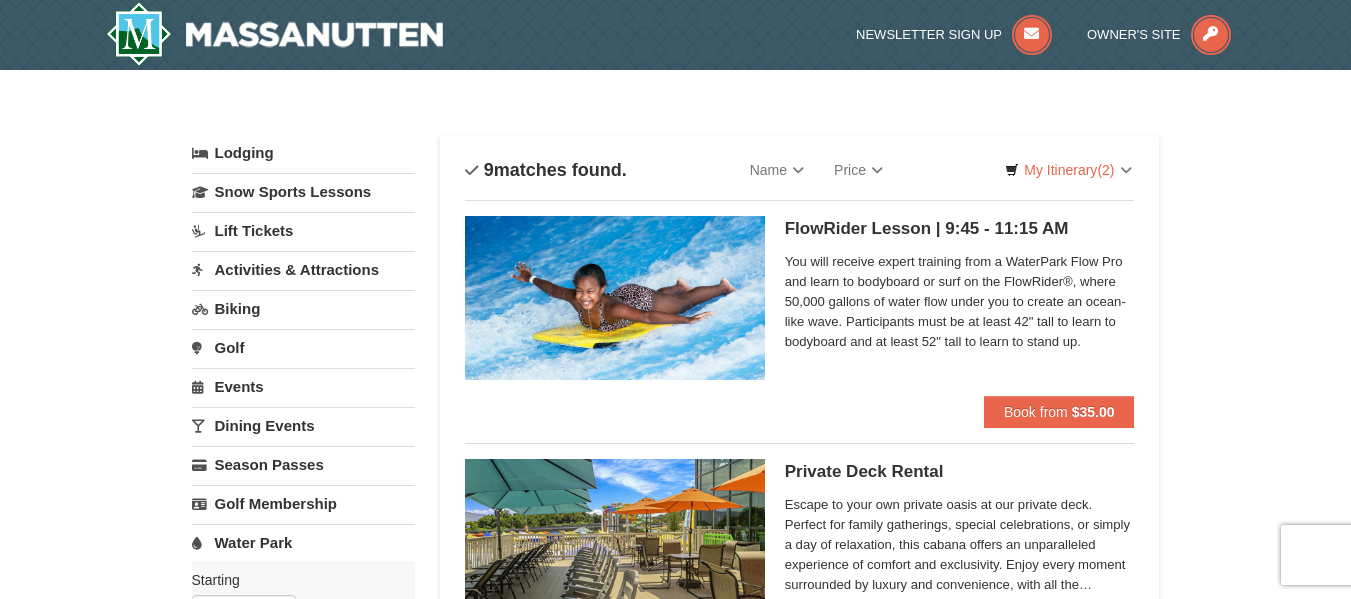 click on "Activities & Attractions" at bounding box center [303, 269] 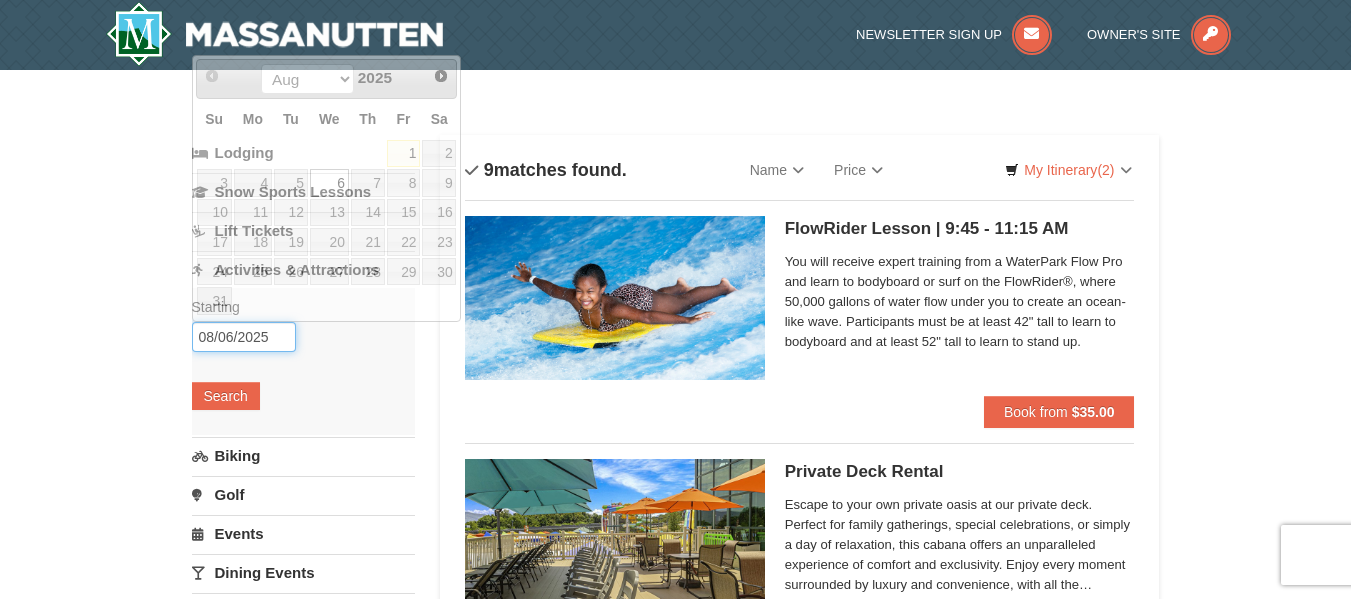click on "08/06/2025" at bounding box center (244, 337) 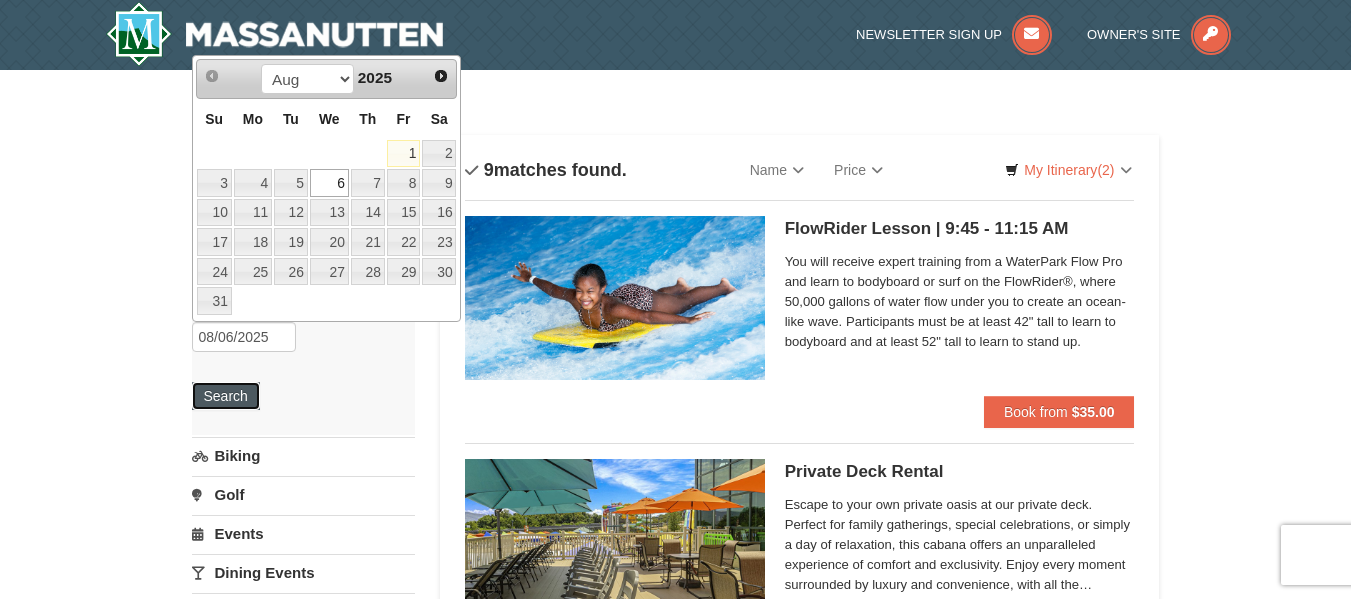 click on "Search" at bounding box center [226, 396] 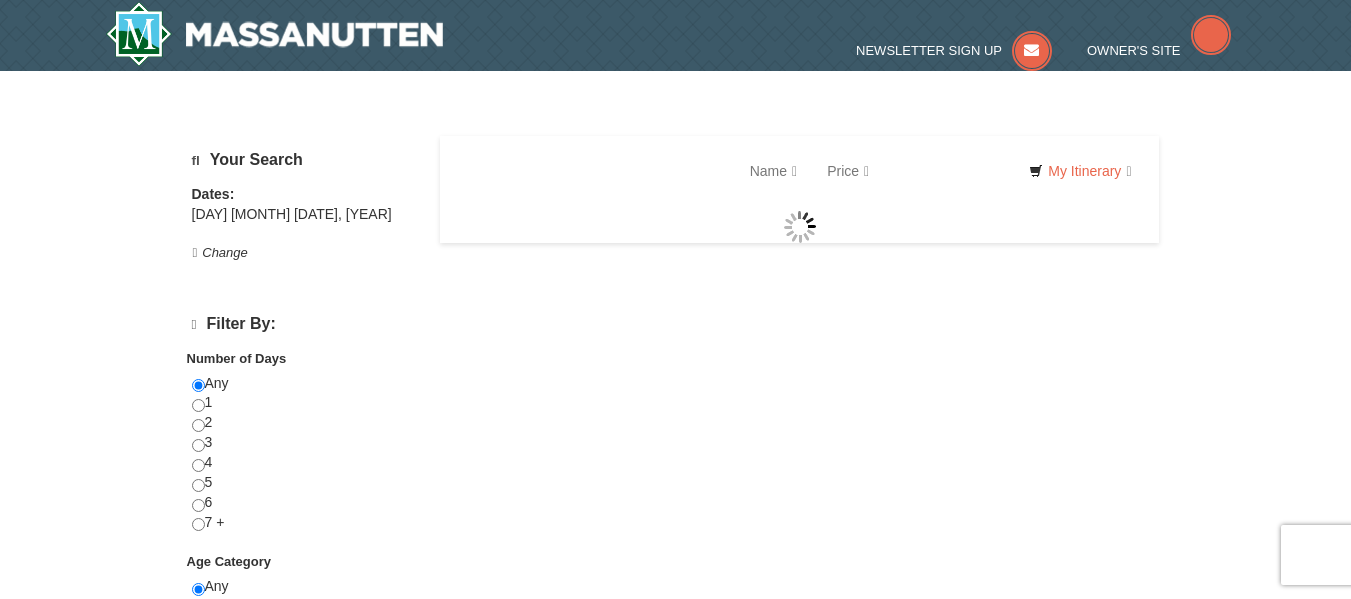 scroll, scrollTop: 0, scrollLeft: 0, axis: both 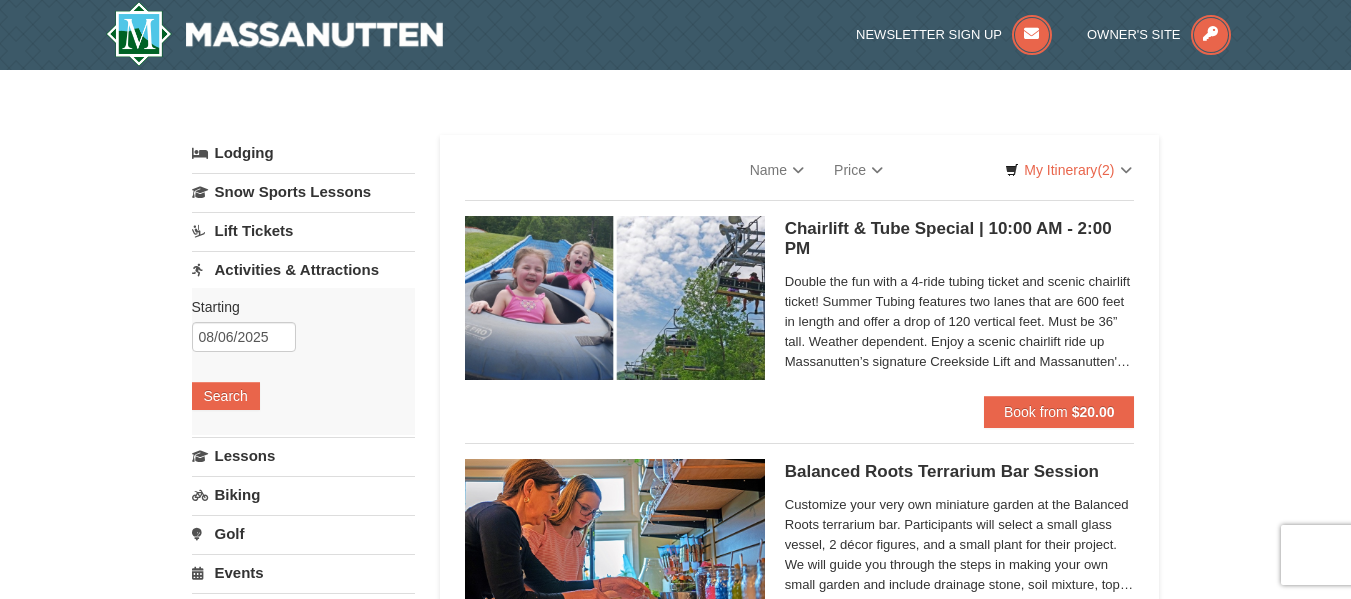 select on "8" 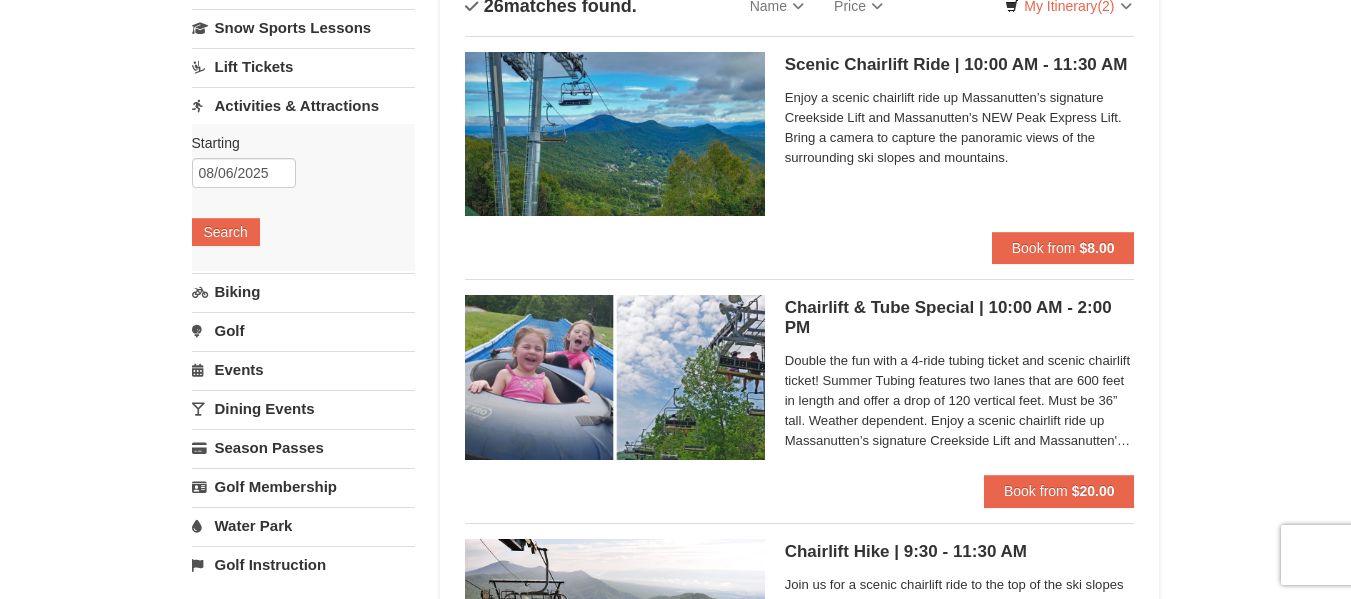 scroll, scrollTop: 252, scrollLeft: 0, axis: vertical 